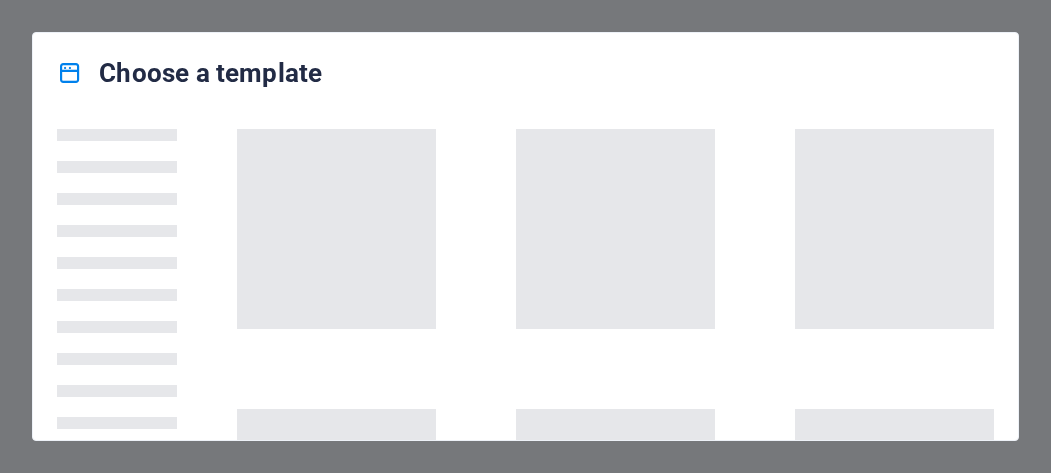 scroll, scrollTop: 0, scrollLeft: 0, axis: both 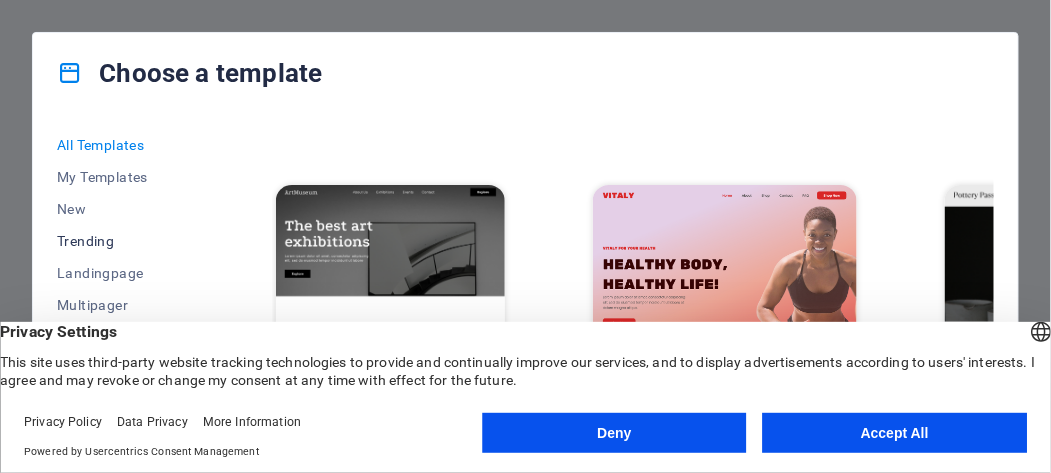 click on "Trending" at bounding box center [122, 241] 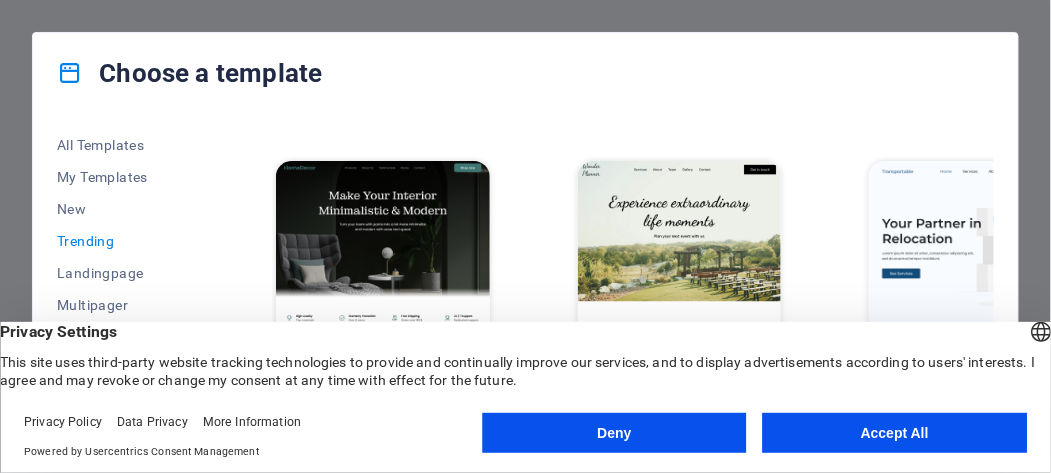 scroll, scrollTop: 400, scrollLeft: 0, axis: vertical 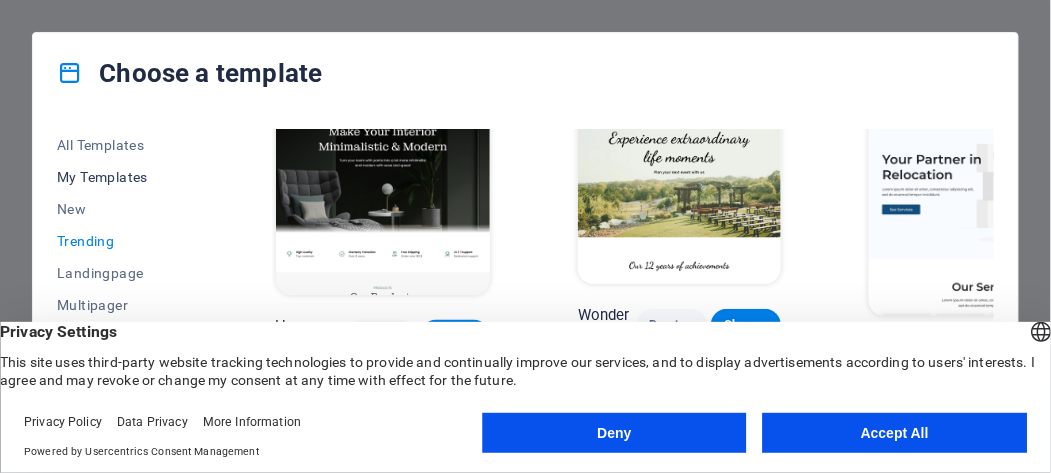 click on "My Templates" at bounding box center [122, 177] 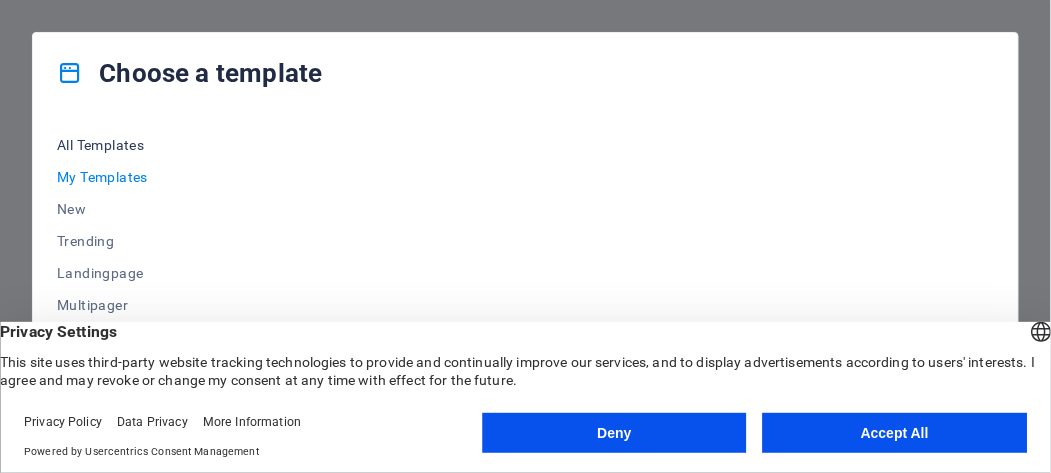 click on "All Templates" at bounding box center (122, 145) 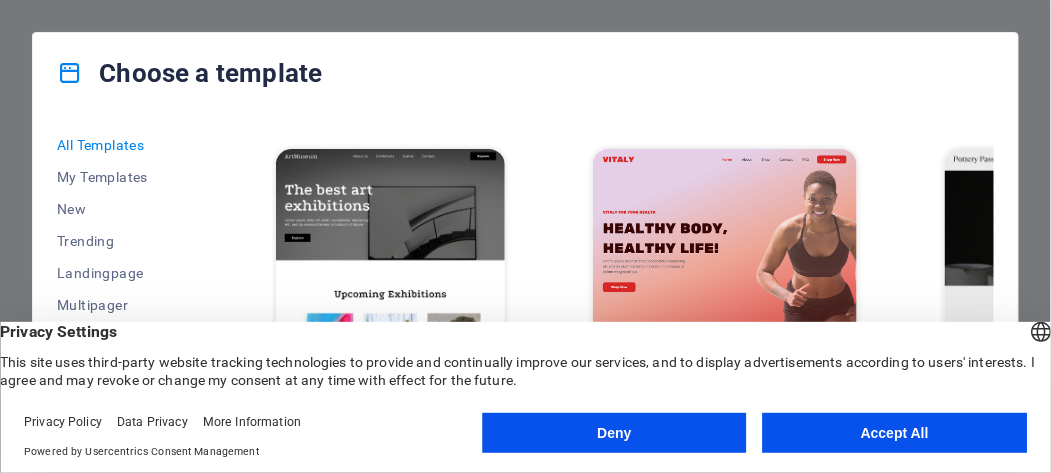 scroll, scrollTop: 500, scrollLeft: 0, axis: vertical 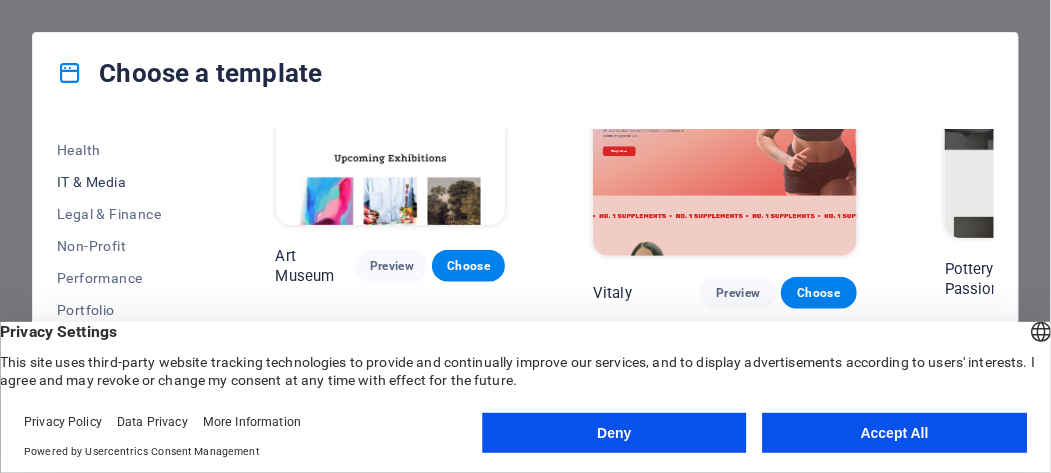 click on "IT & Media" at bounding box center [122, 182] 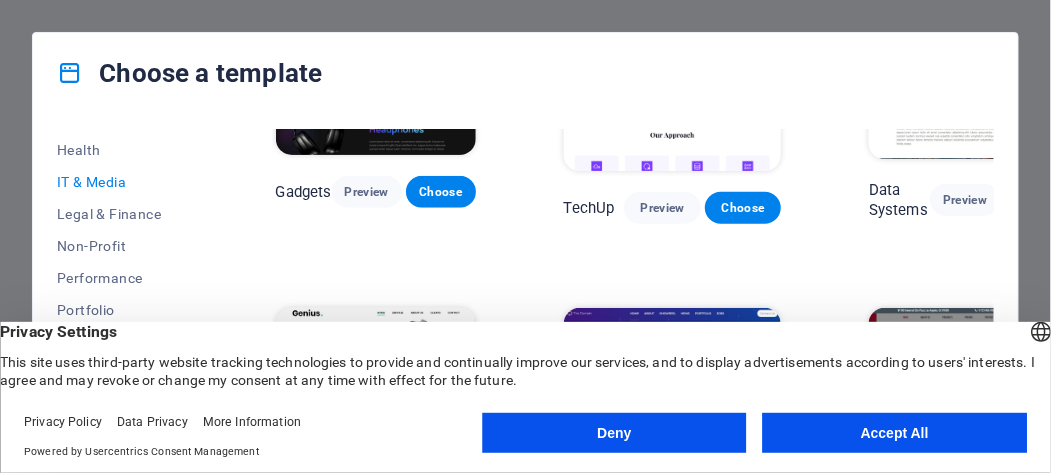 scroll, scrollTop: 300, scrollLeft: 0, axis: vertical 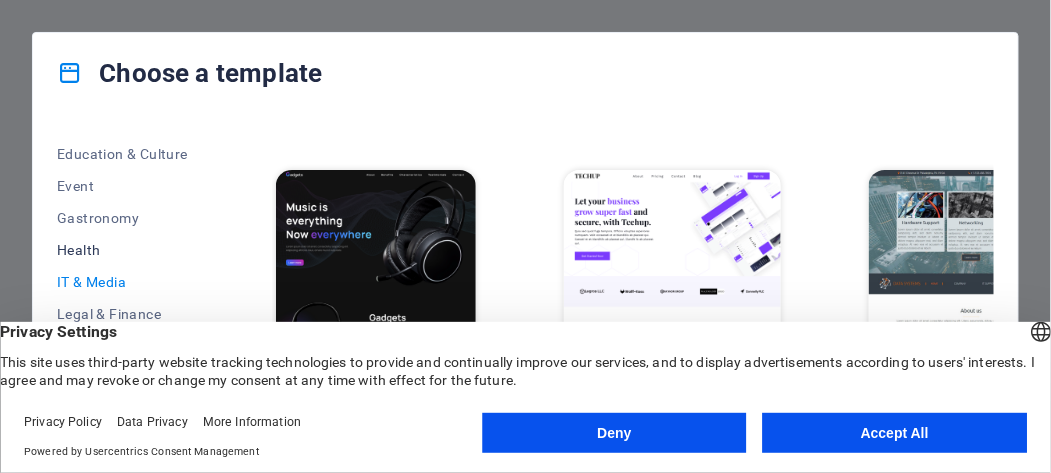 click on "Health" at bounding box center (122, 250) 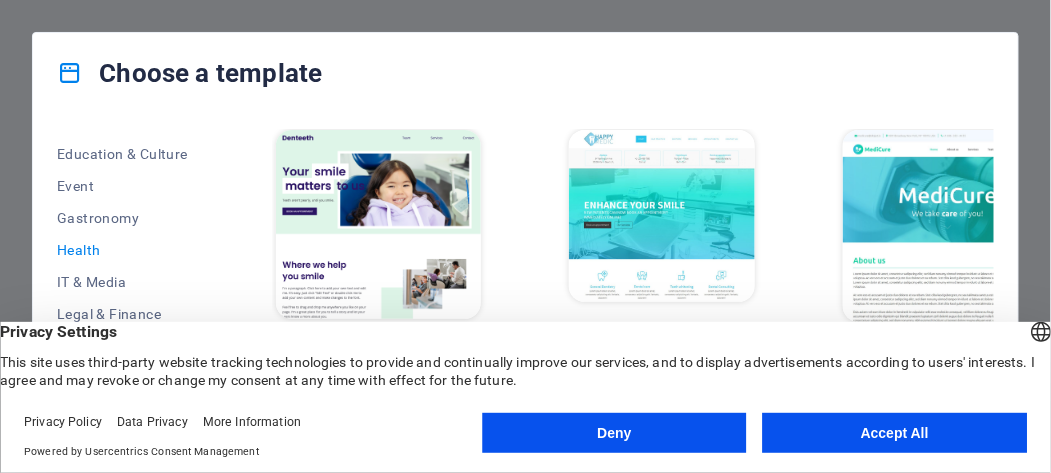 scroll, scrollTop: 441, scrollLeft: 0, axis: vertical 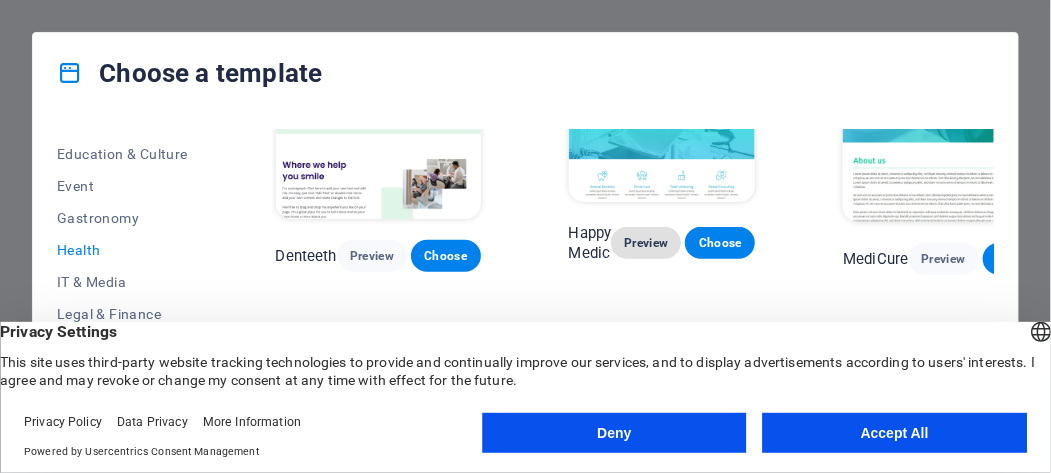 click on "Preview" at bounding box center [646, 243] 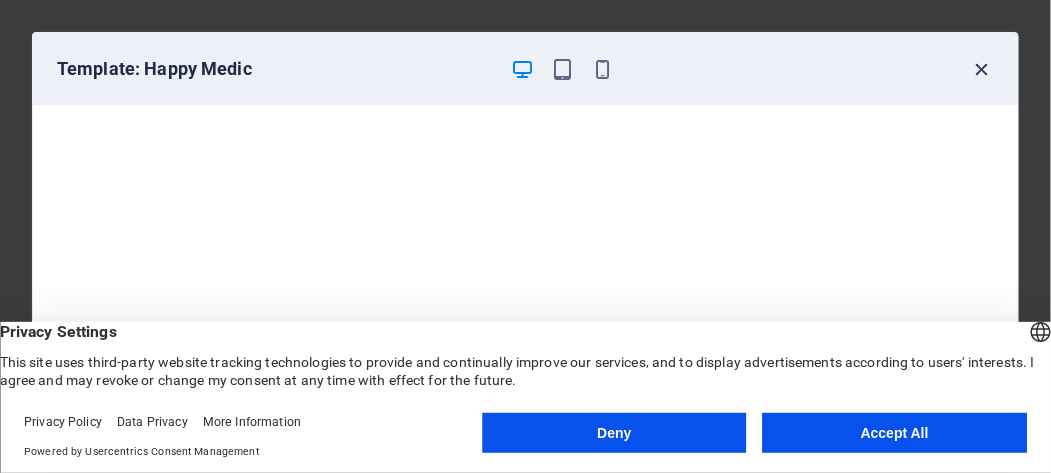 click at bounding box center [982, 69] 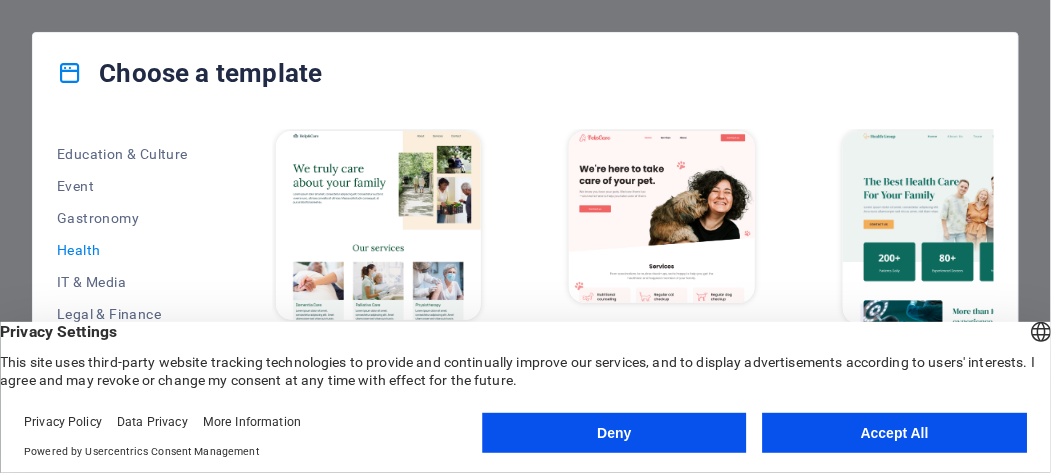 scroll, scrollTop: 0, scrollLeft: 0, axis: both 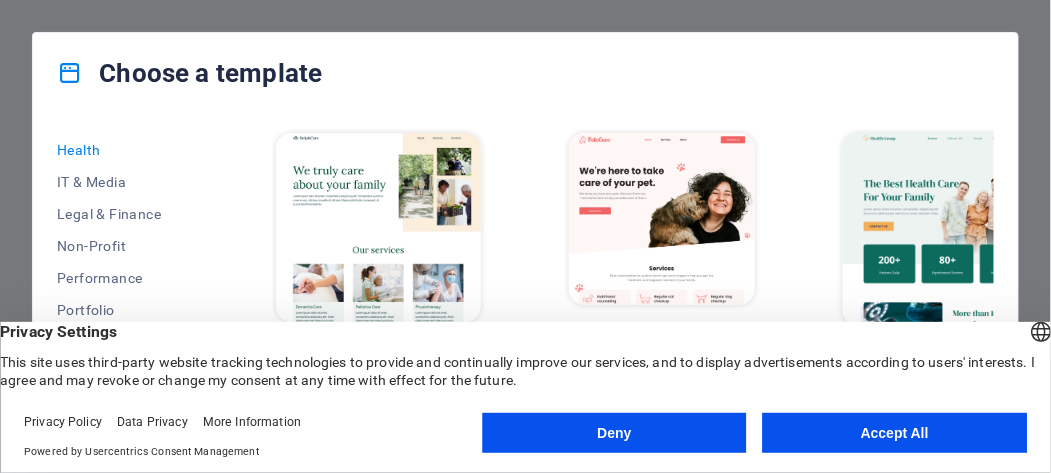 click at bounding box center (947, 229) 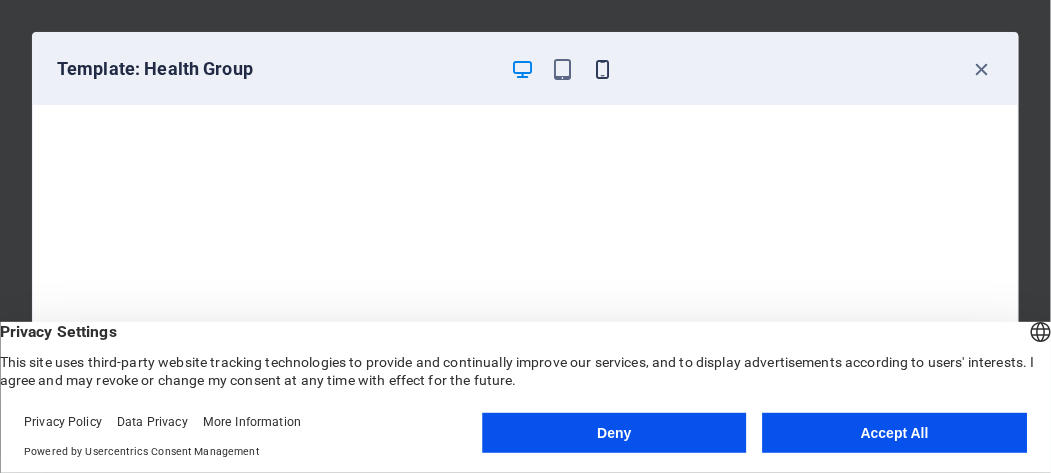 click at bounding box center [603, 69] 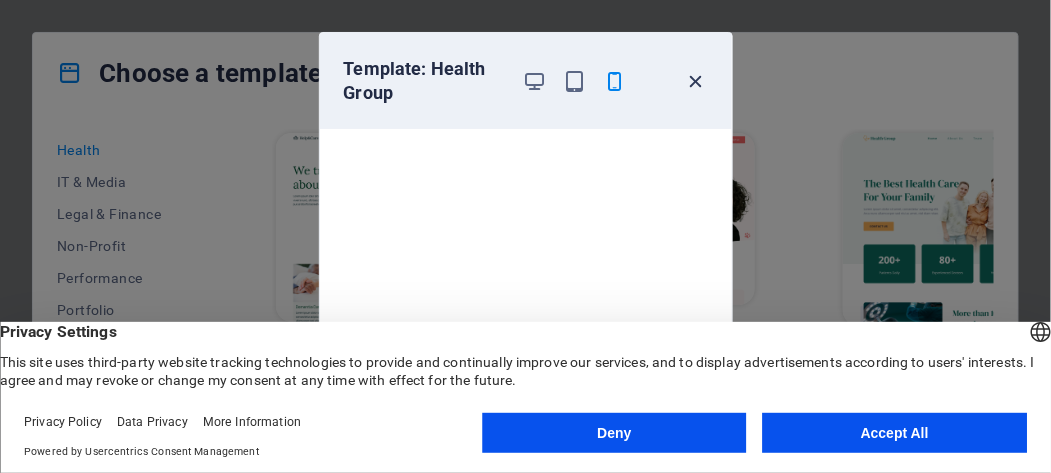click at bounding box center (695, 81) 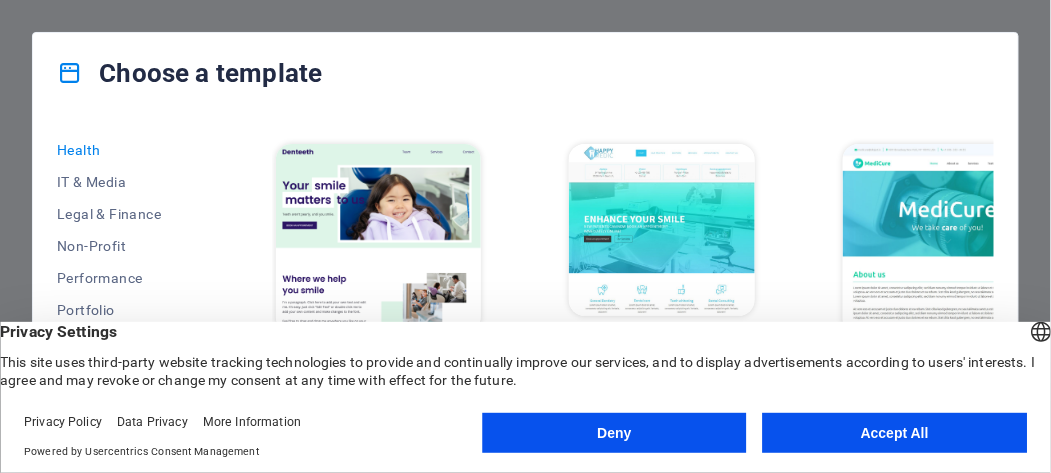 scroll, scrollTop: 300, scrollLeft: 0, axis: vertical 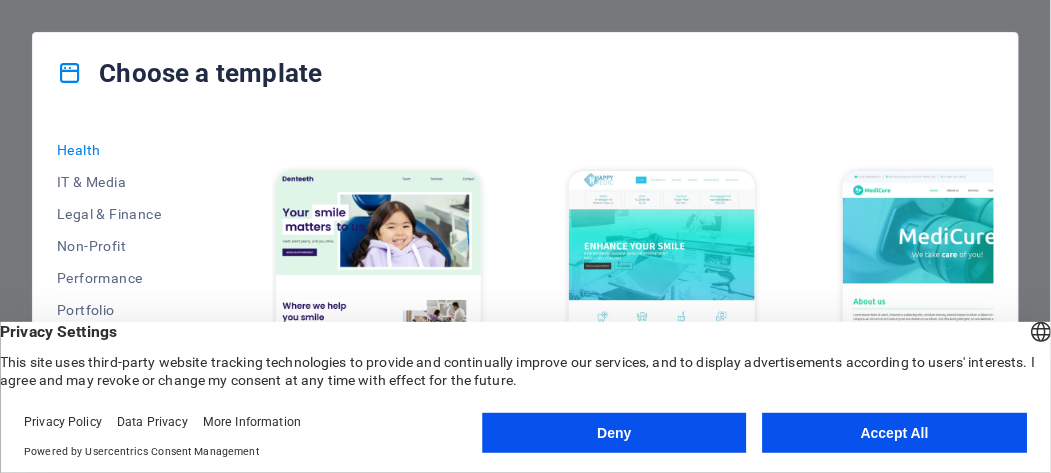 click at bounding box center [662, 257] 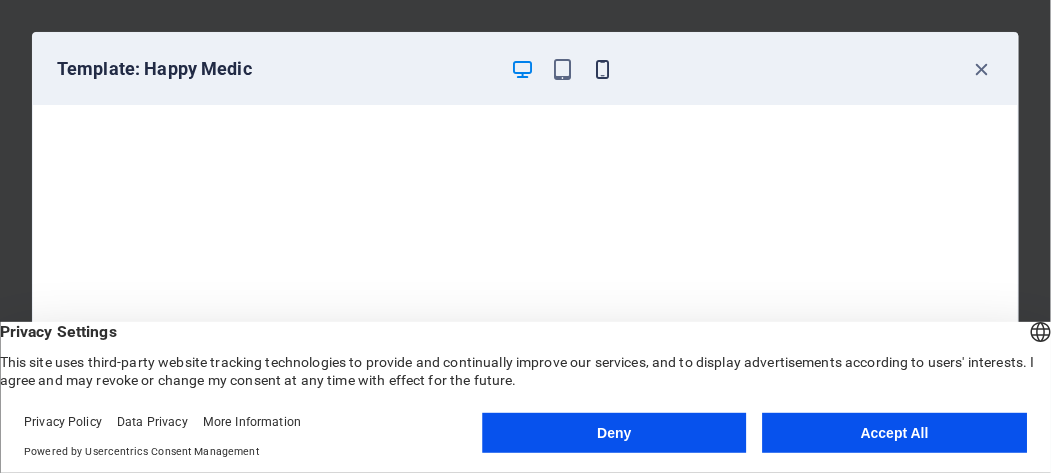 click at bounding box center (603, 69) 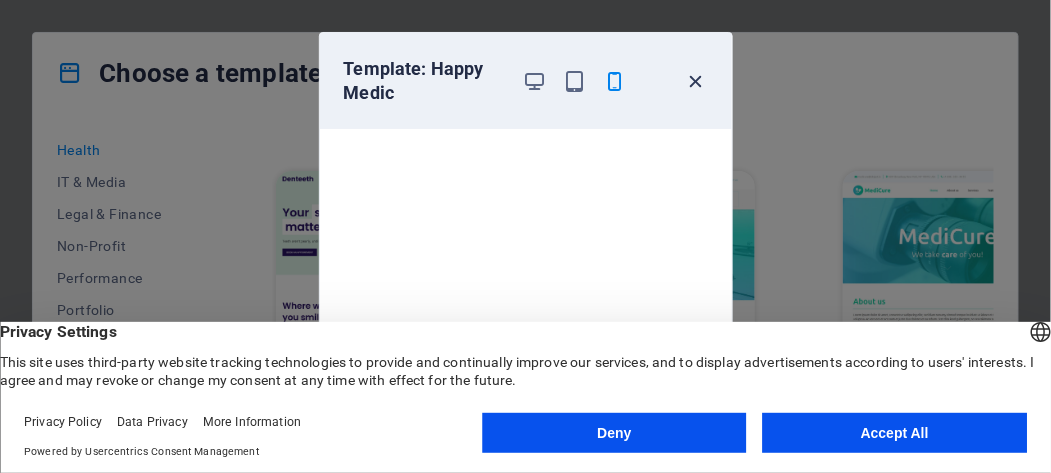 click at bounding box center [695, 81] 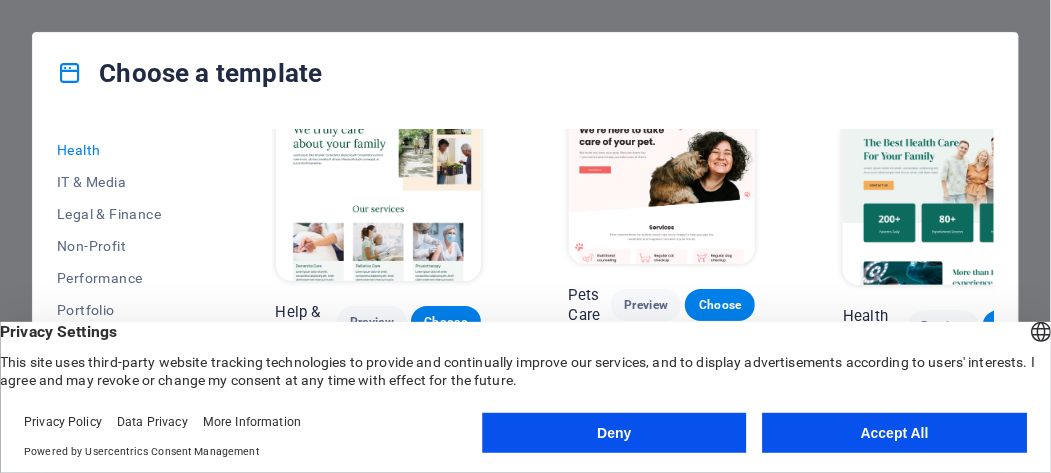 scroll, scrollTop: 0, scrollLeft: 0, axis: both 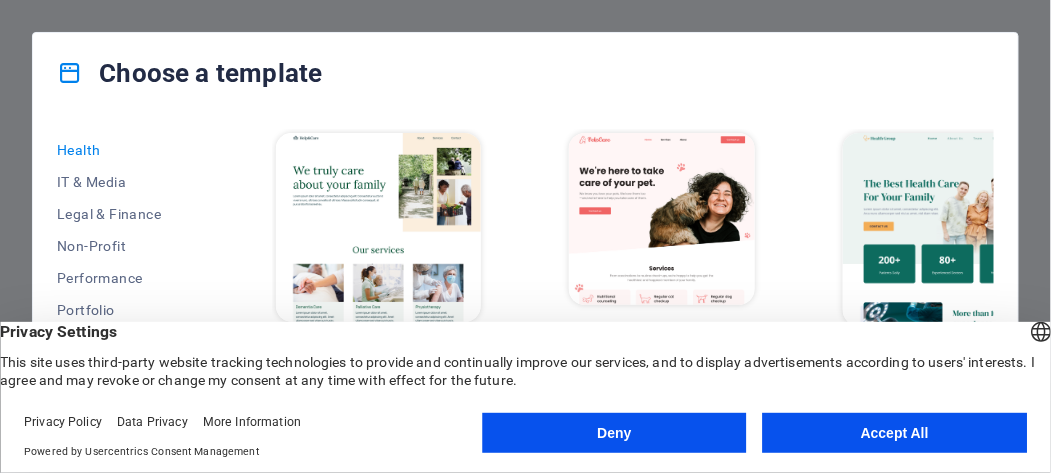 click at bounding box center [378, 227] 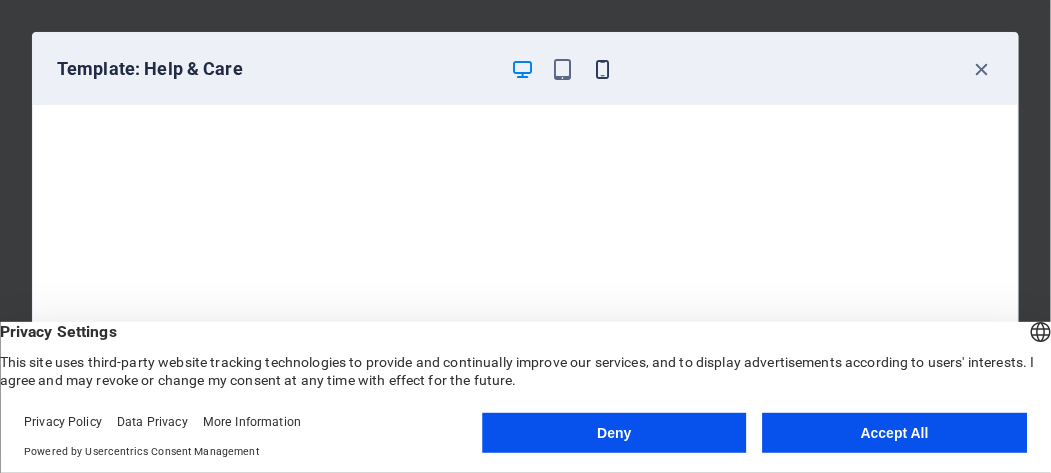 click at bounding box center (603, 69) 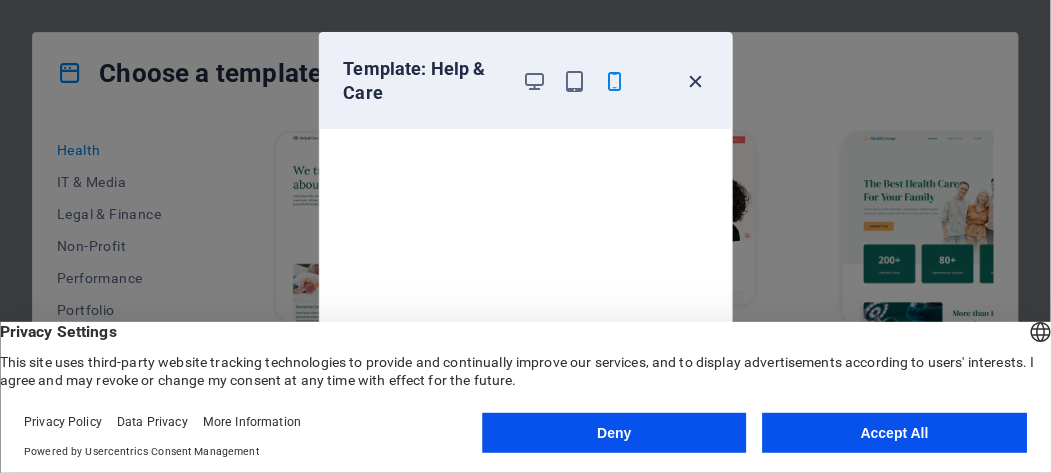 click at bounding box center (695, 81) 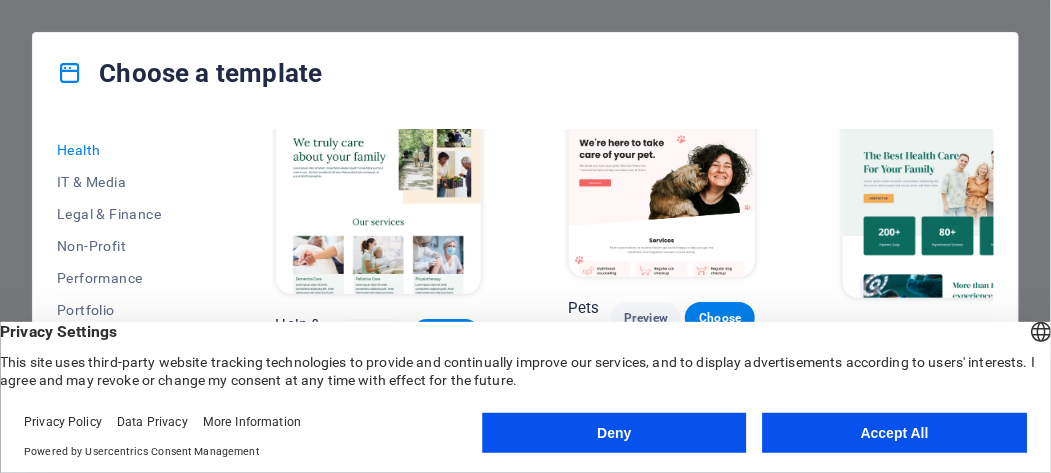 scroll, scrollTop: 0, scrollLeft: 0, axis: both 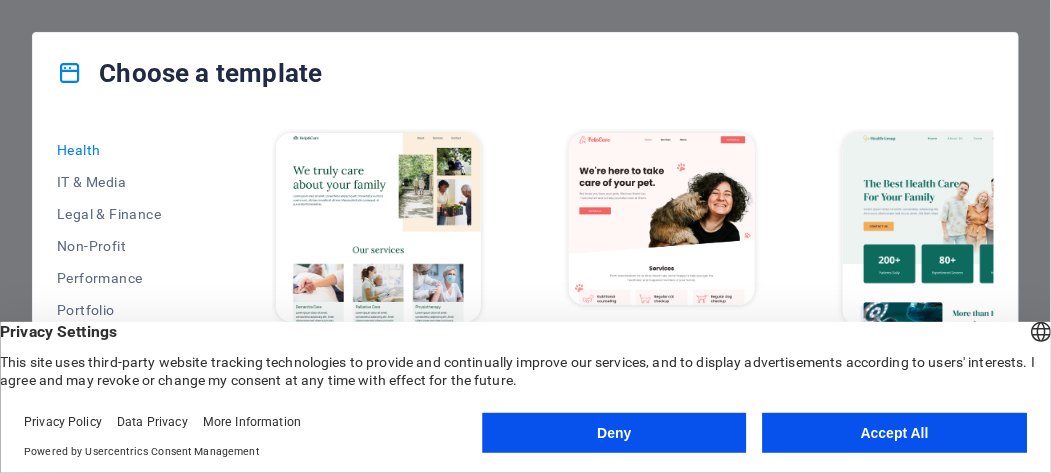 click at bounding box center (378, 227) 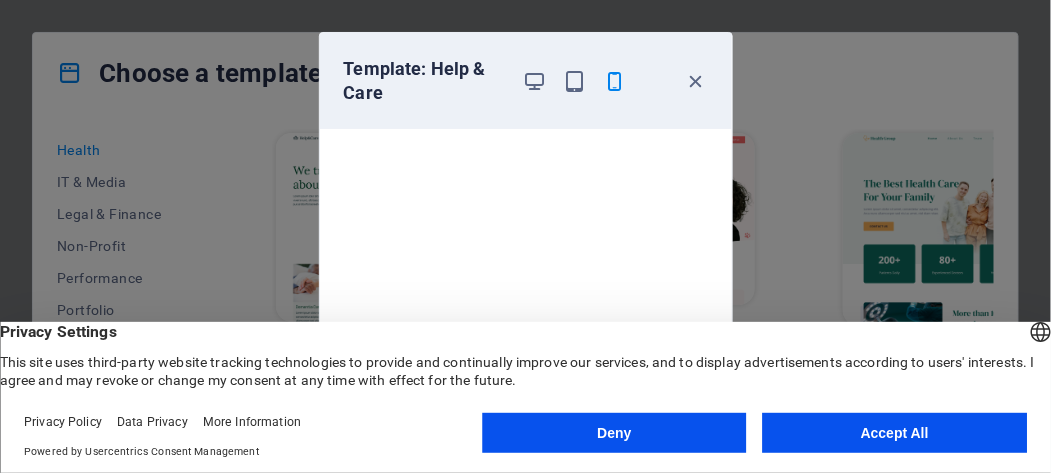 click on "Accept All" at bounding box center [895, 433] 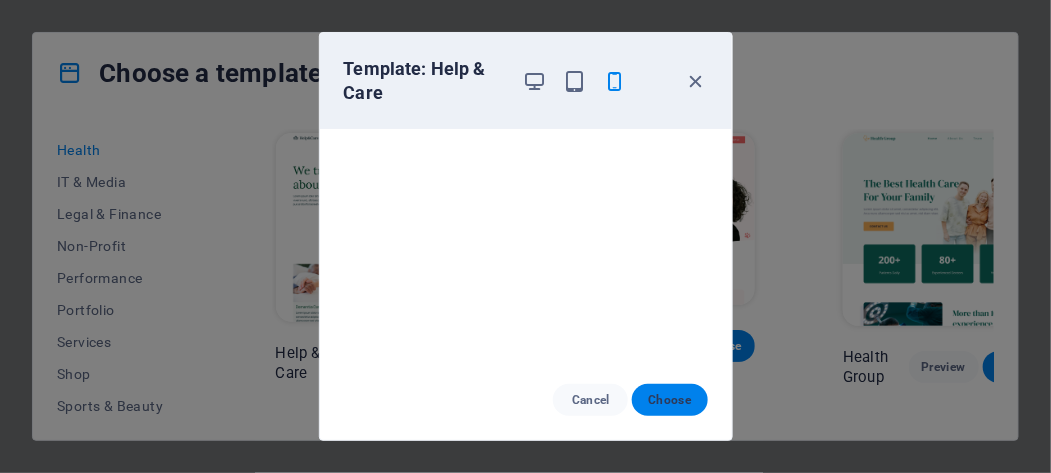 click on "Choose" at bounding box center (669, 400) 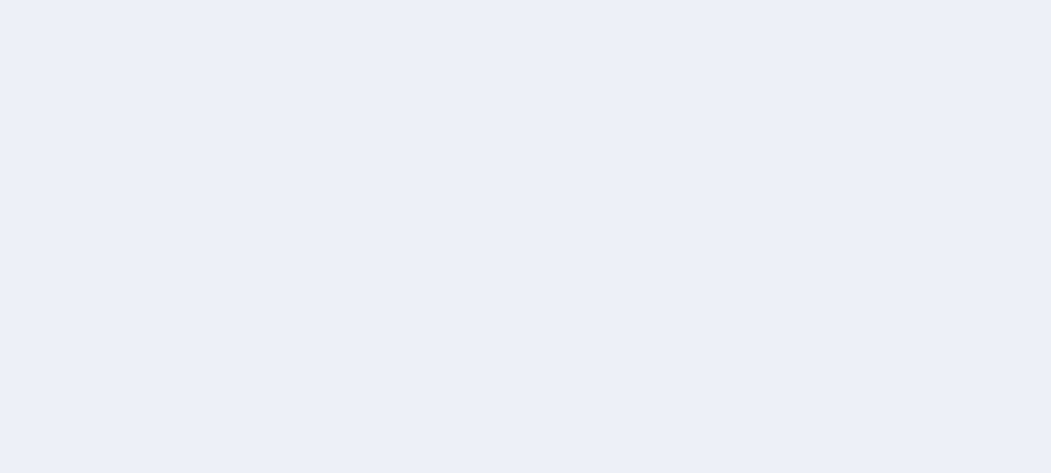 scroll, scrollTop: 0, scrollLeft: 0, axis: both 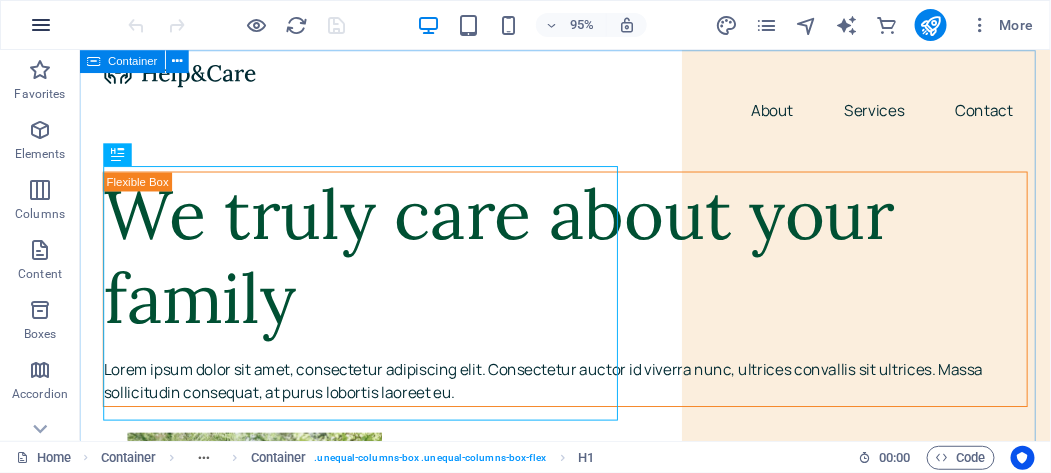 click at bounding box center (41, 25) 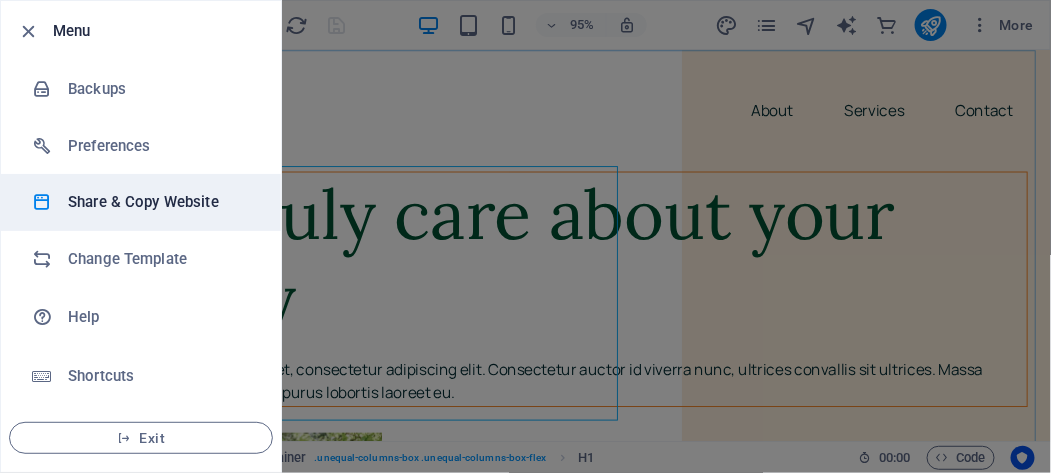 click on "Share & Copy Website" at bounding box center (160, 202) 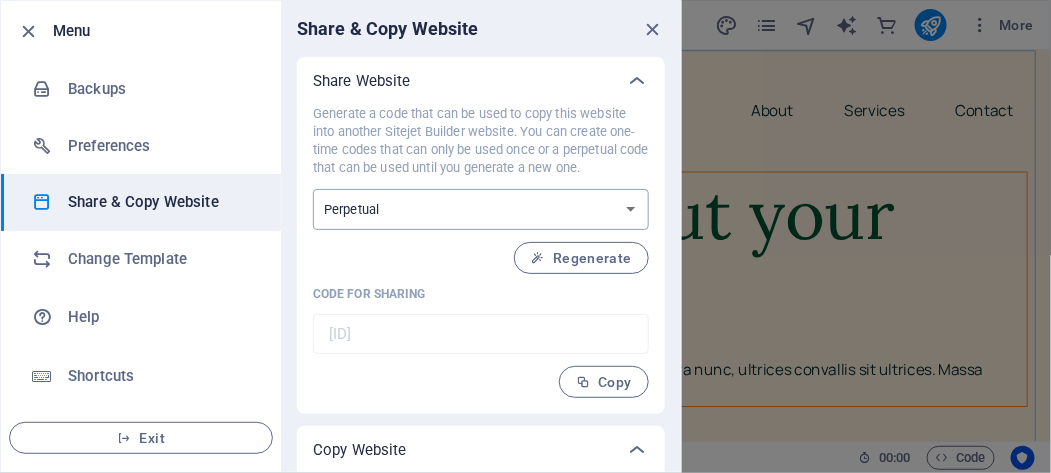click on "One-time Perpetual" at bounding box center [481, 209] 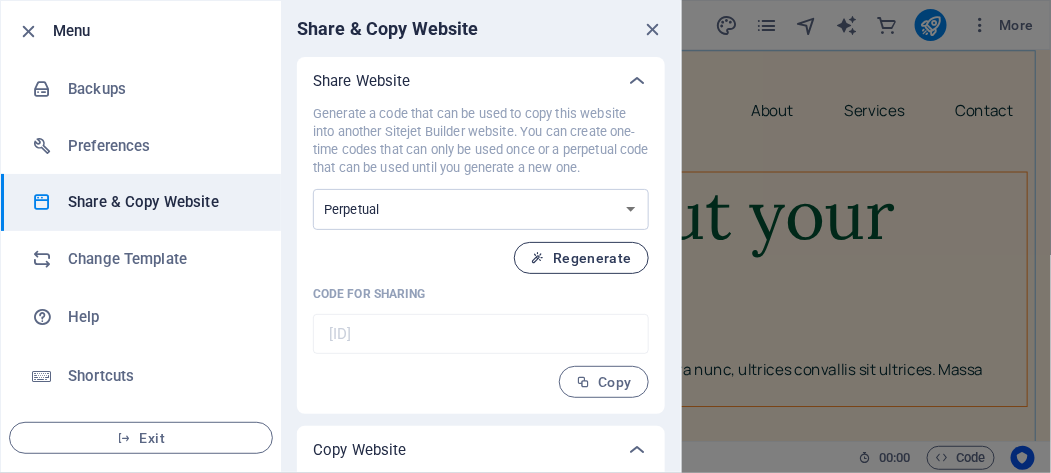 click on "Regenerate" at bounding box center (581, 258) 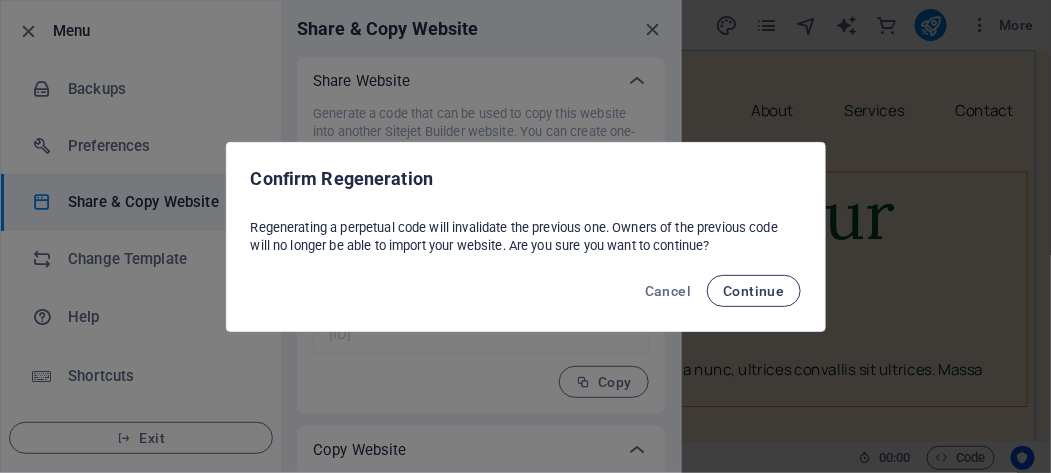 click on "Continue" at bounding box center (753, 291) 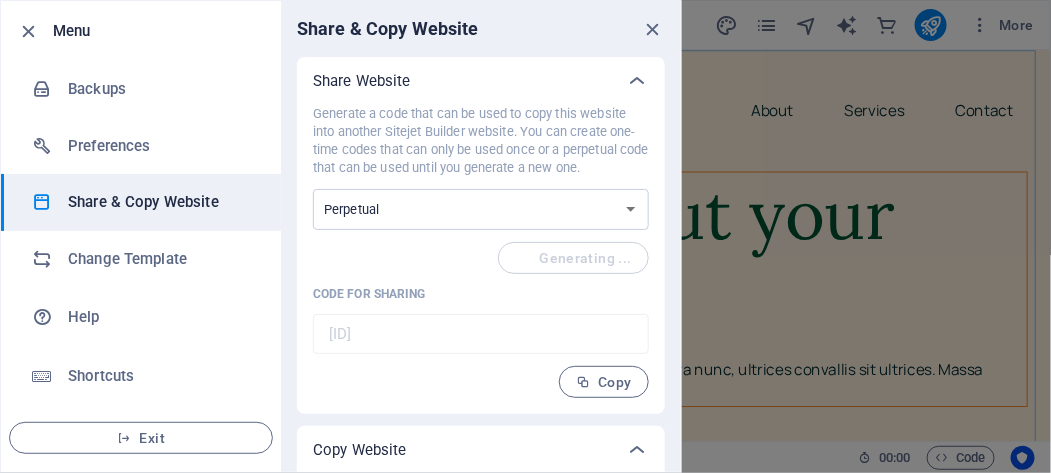 type on "1074881a-2032425" 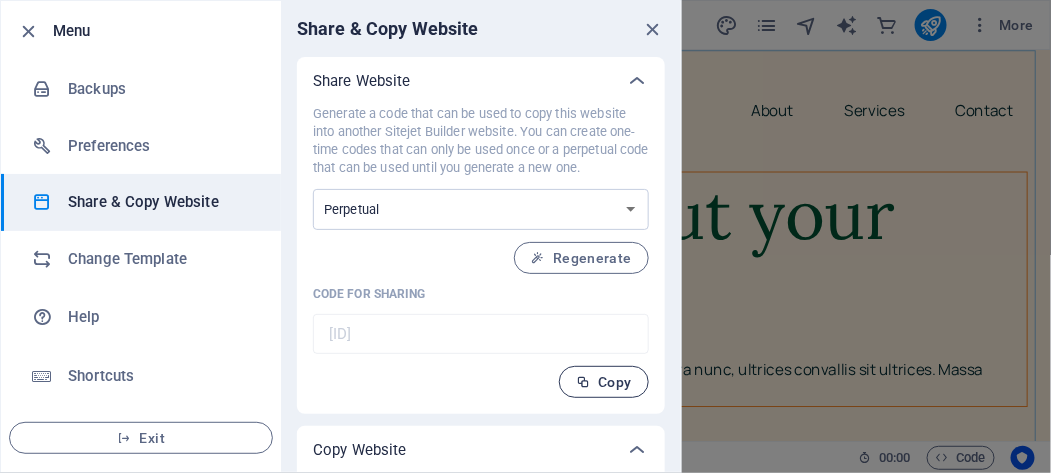 click on "Copy" at bounding box center [604, 382] 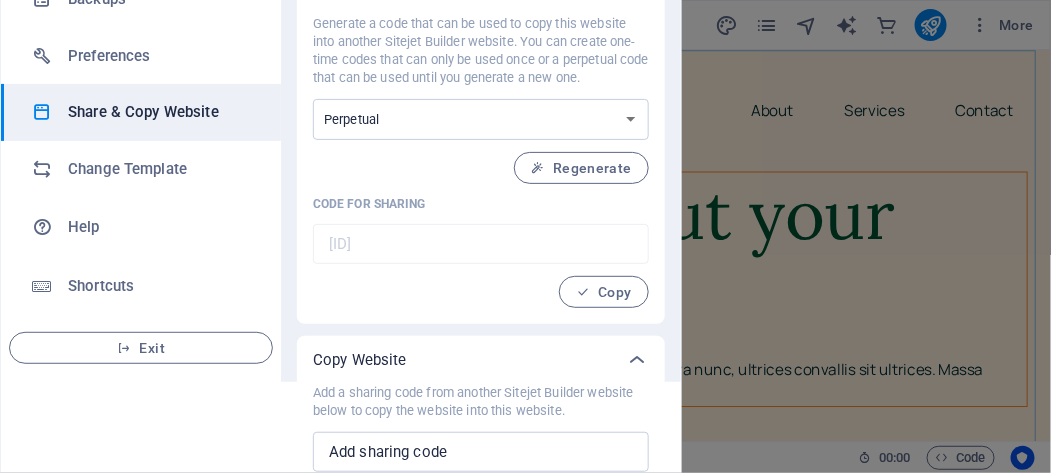 scroll, scrollTop: 149, scrollLeft: 0, axis: vertical 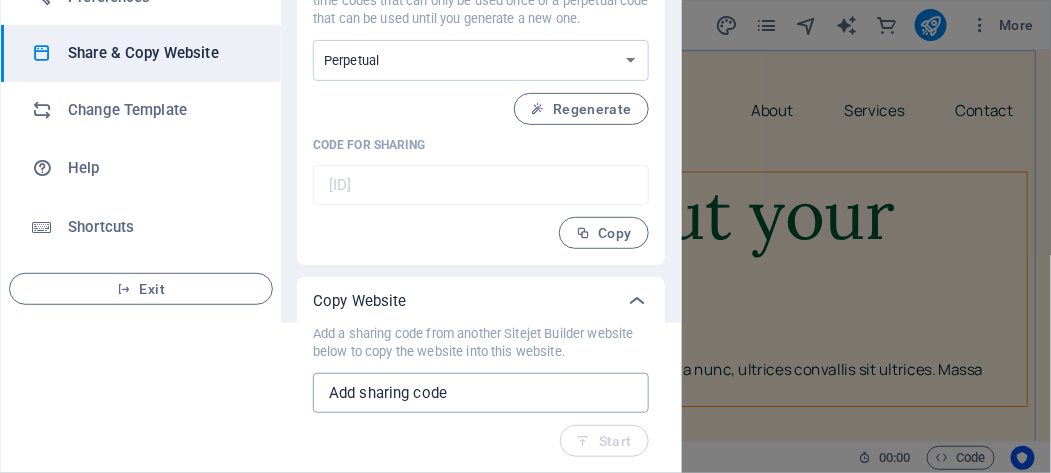 click at bounding box center (481, 393) 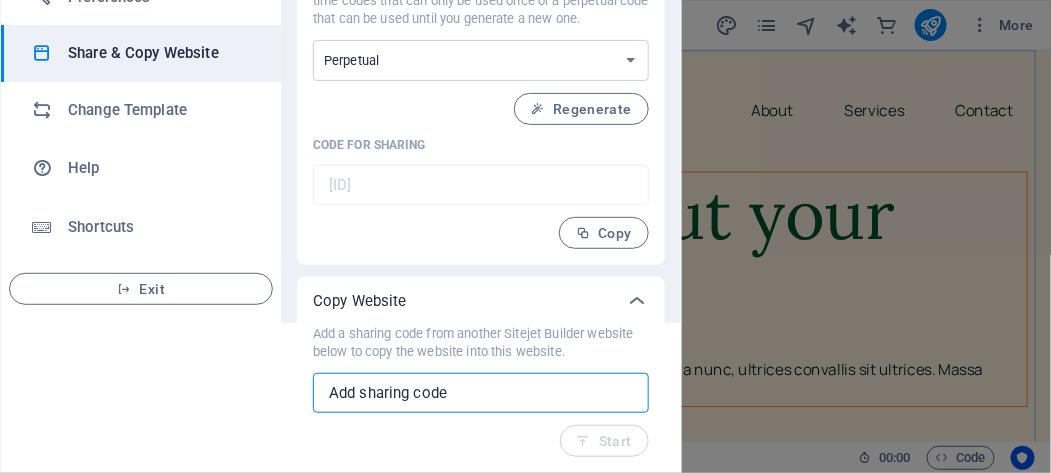 click at bounding box center [481, 393] 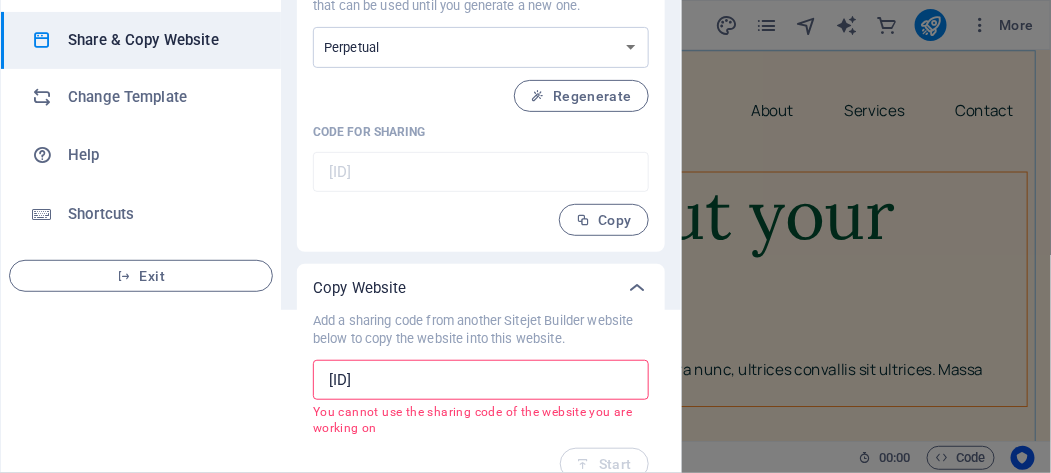 scroll, scrollTop: 185, scrollLeft: 0, axis: vertical 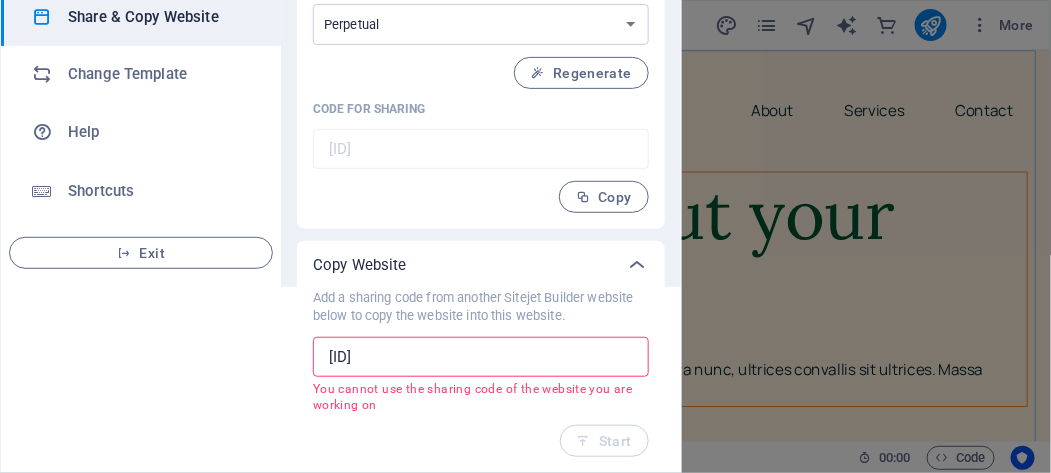 drag, startPoint x: 504, startPoint y: 356, endPoint x: 297, endPoint y: 362, distance: 207.08694 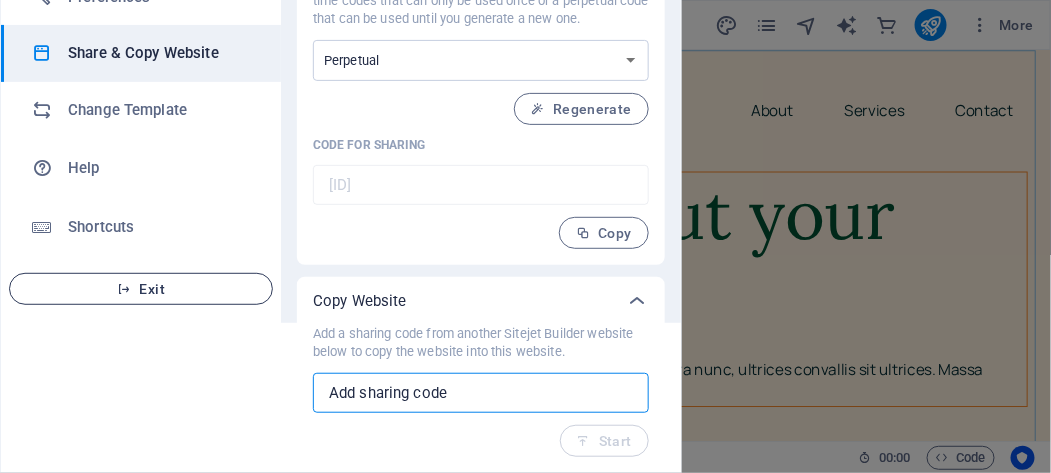scroll, scrollTop: 0, scrollLeft: 0, axis: both 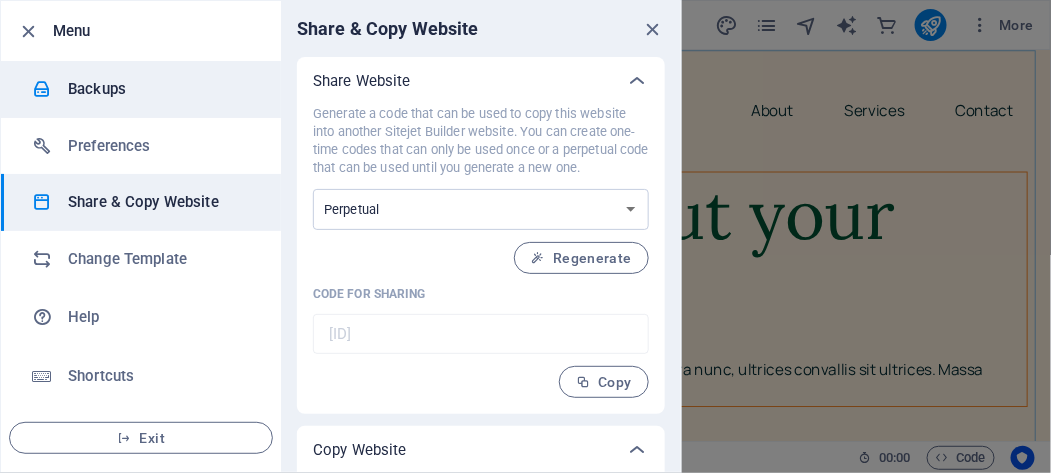 click on "Backups" at bounding box center (160, 89) 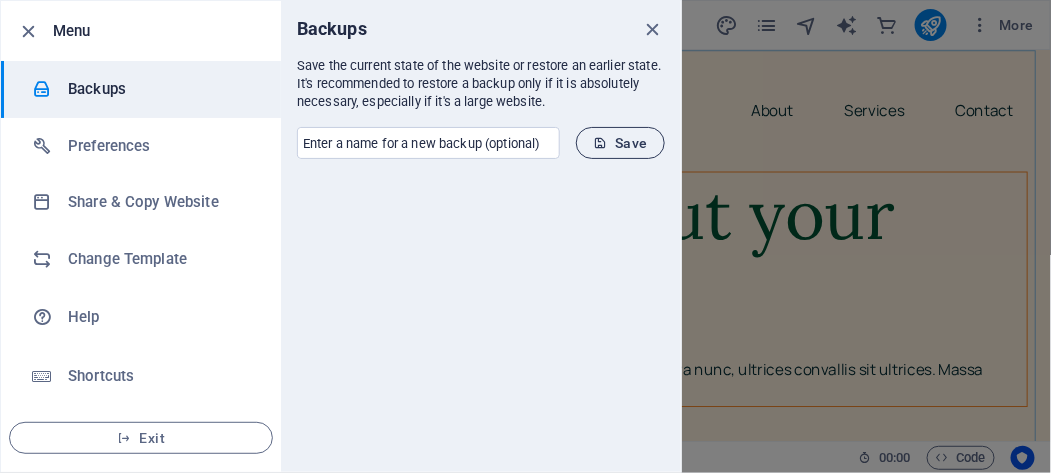 click at bounding box center [600, 143] 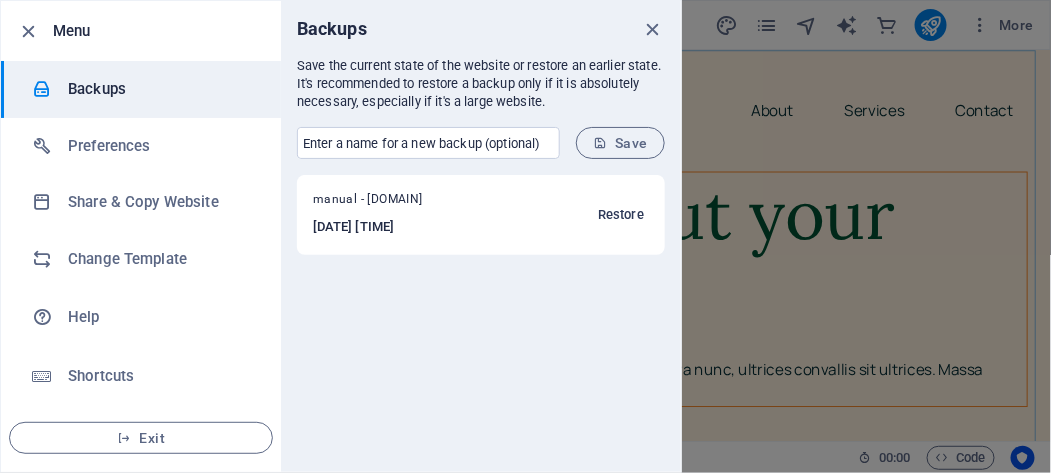 click on "Restore" at bounding box center [621, 215] 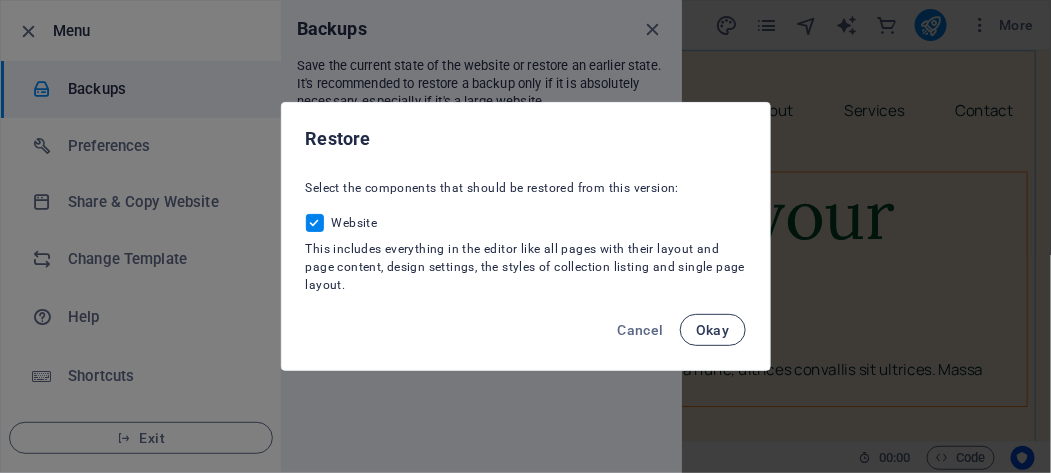 click on "Okay" at bounding box center [713, 330] 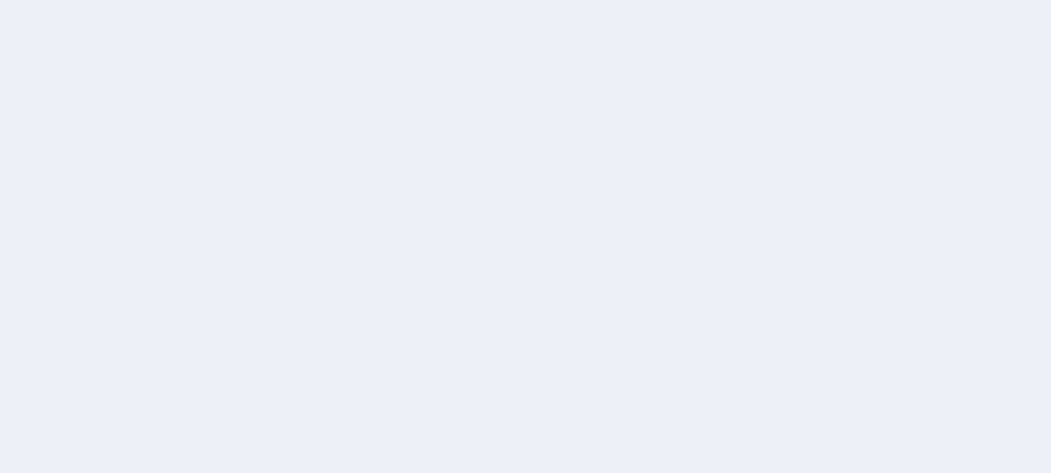 scroll, scrollTop: 0, scrollLeft: 0, axis: both 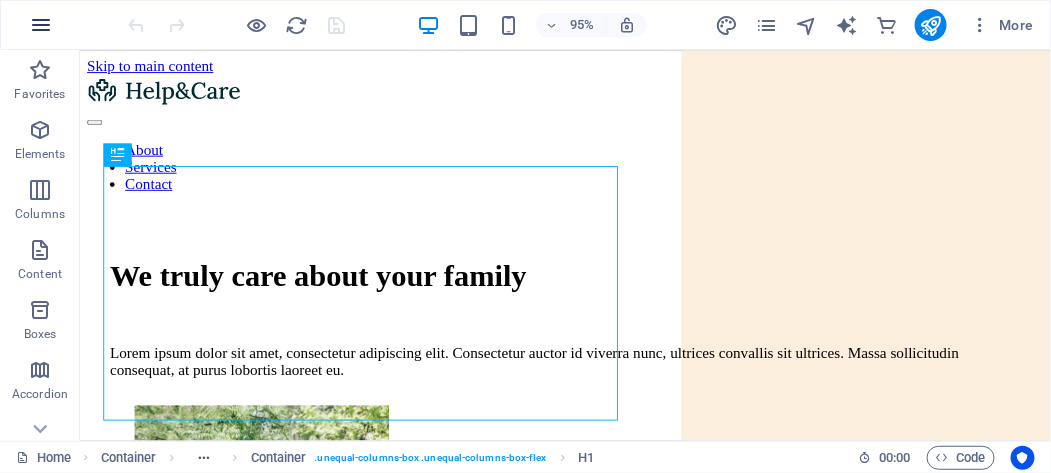 click at bounding box center (41, 25) 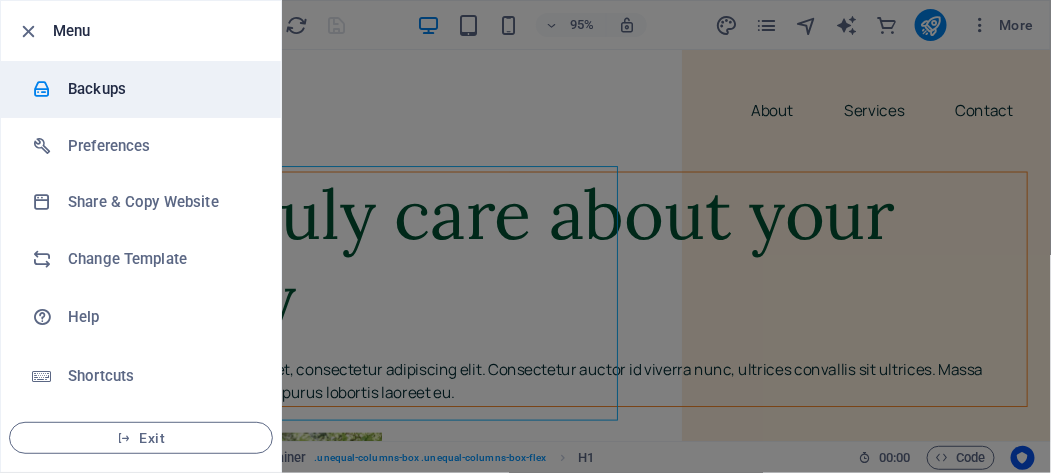 click on "Backups" at bounding box center (160, 89) 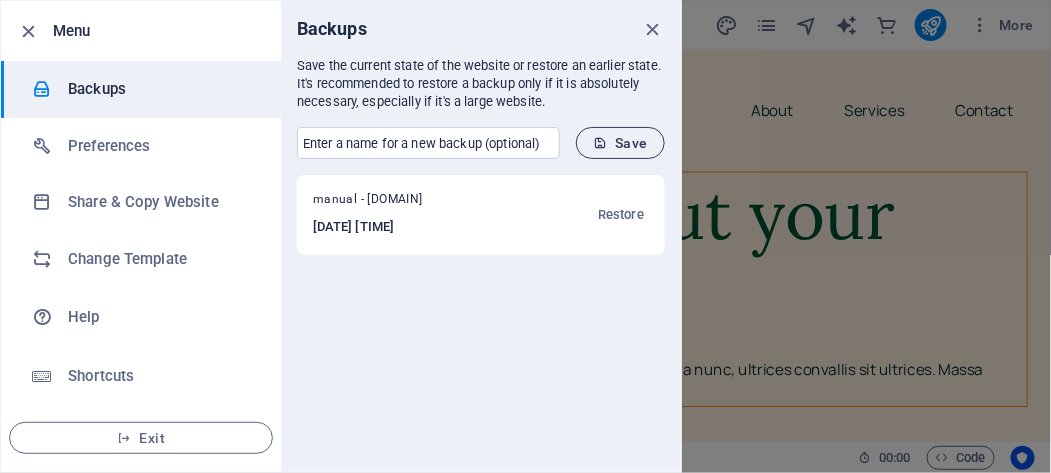 click on "Save" at bounding box center (620, 143) 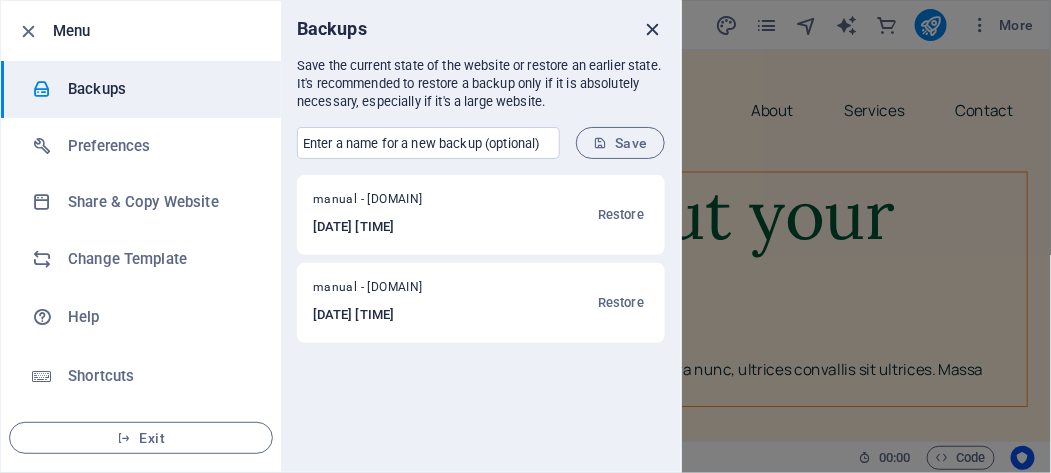 click at bounding box center (653, 29) 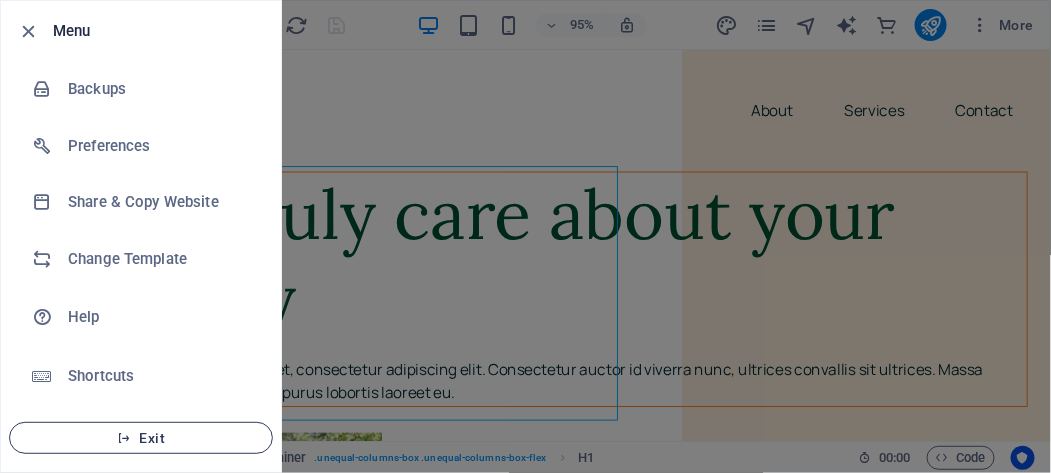 click on "Exit" at bounding box center (141, 438) 